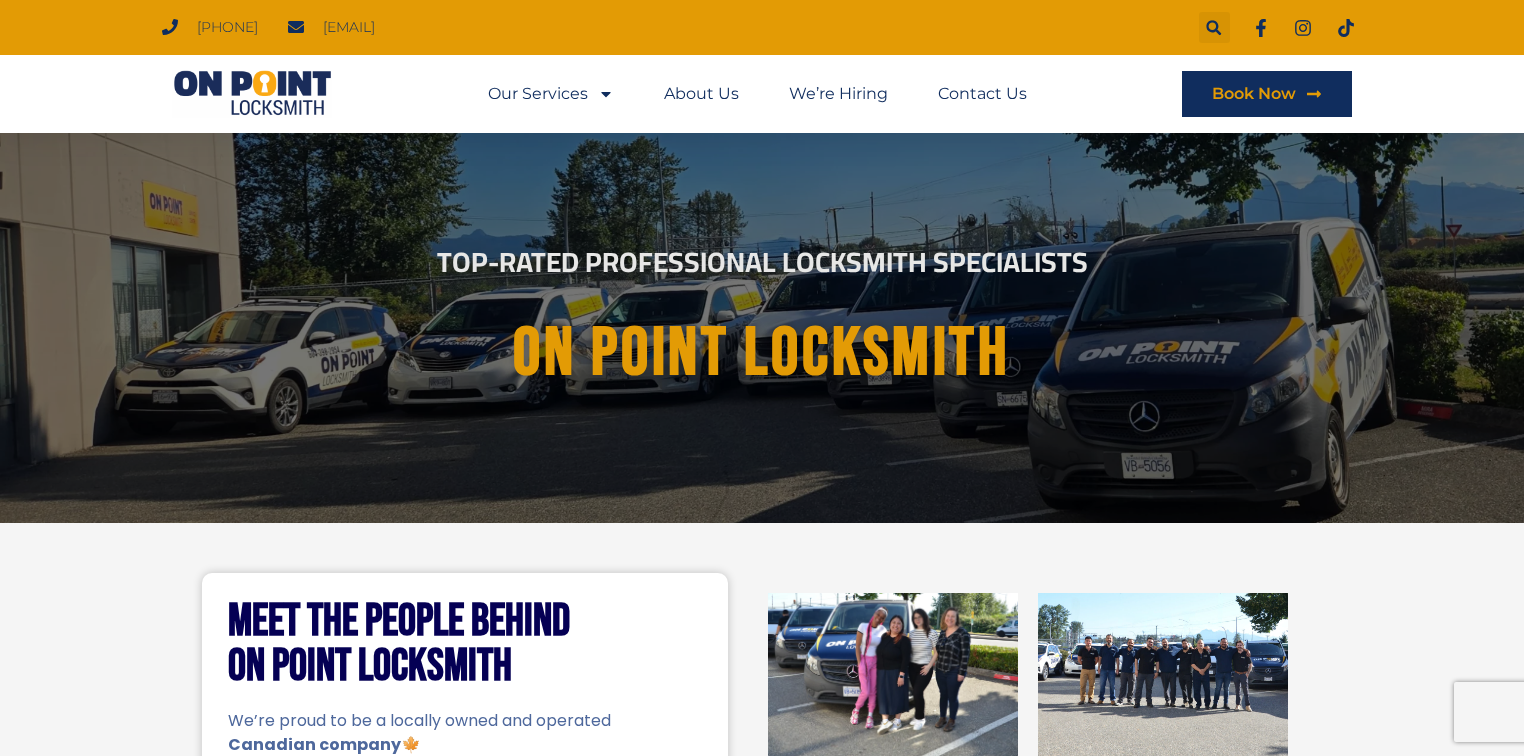 scroll, scrollTop: 661, scrollLeft: 0, axis: vertical 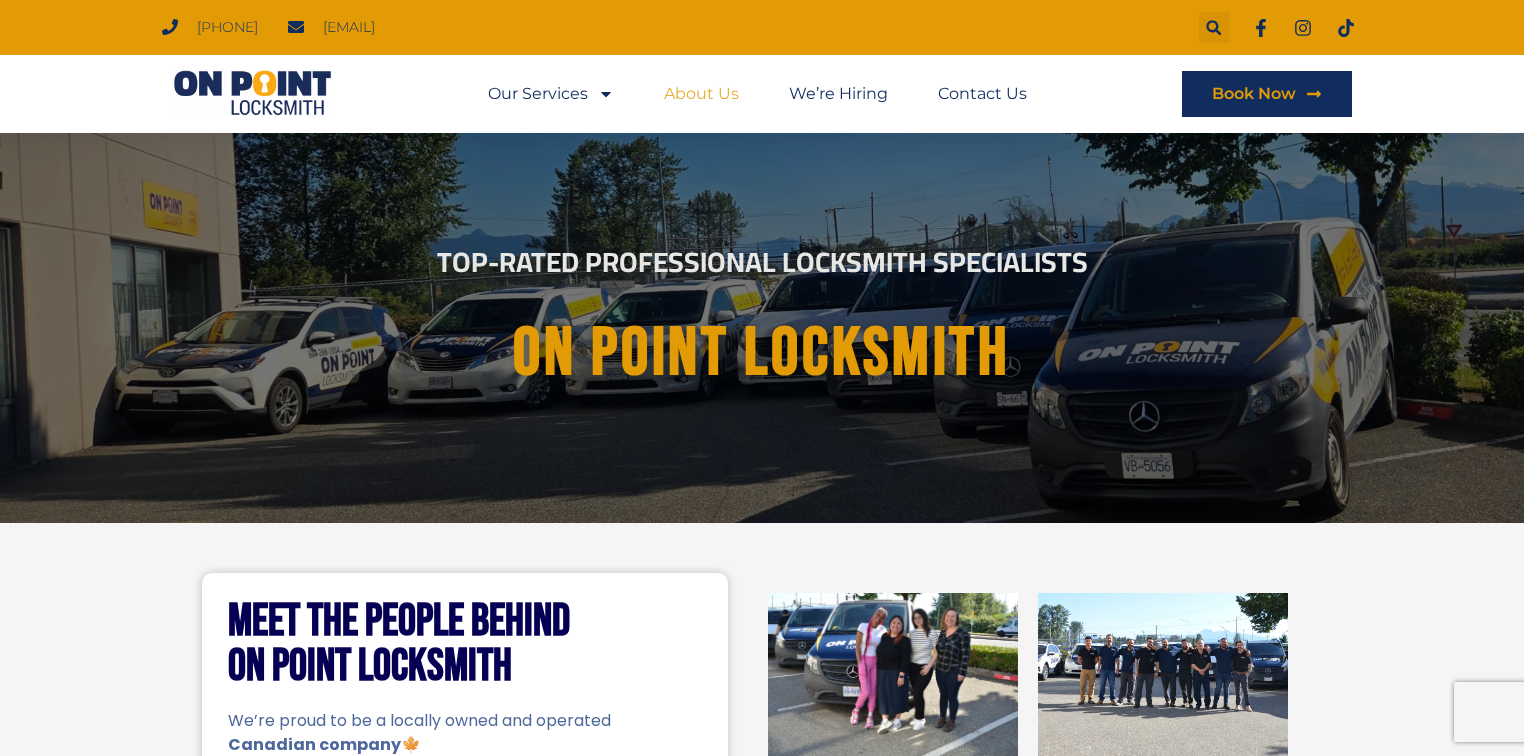 click on "About Us" 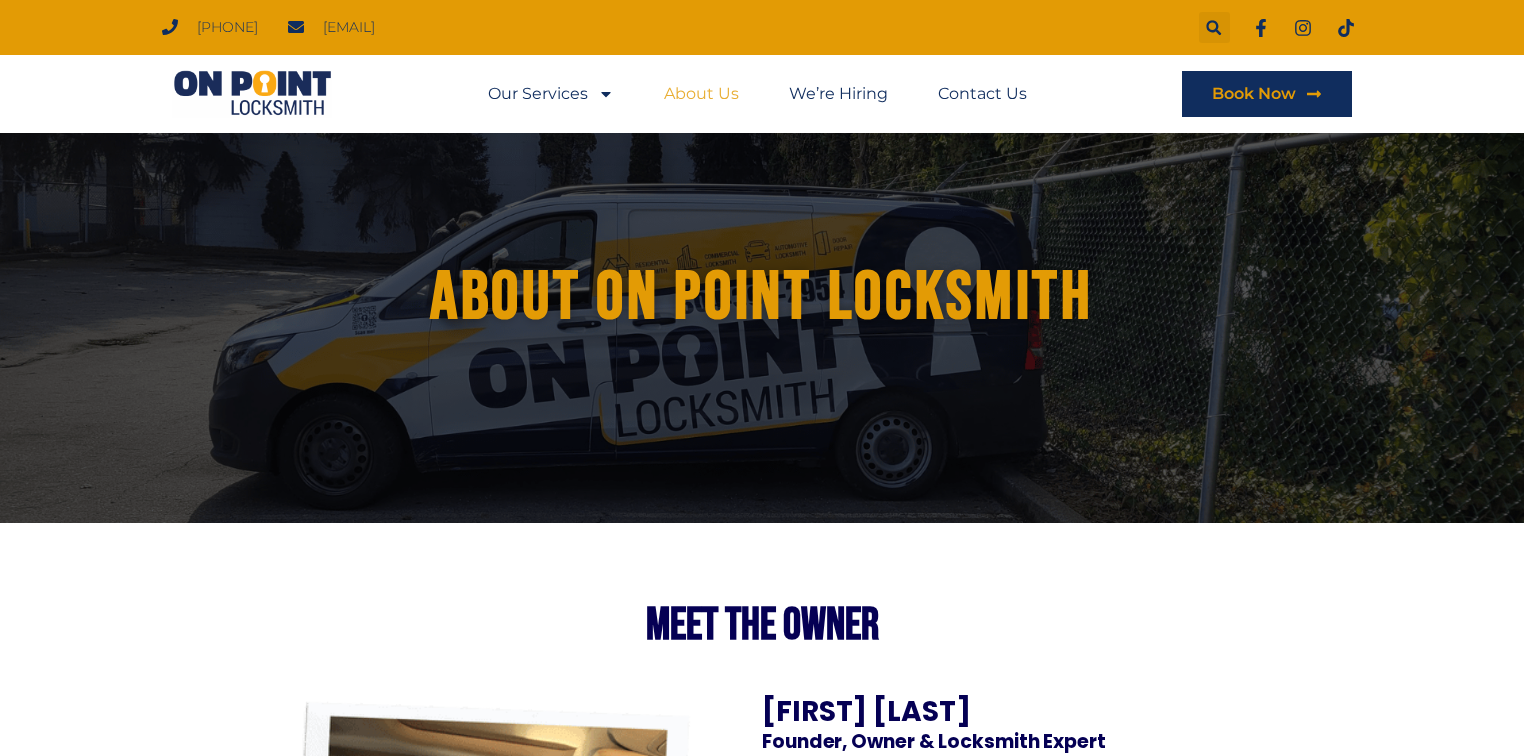 scroll, scrollTop: 0, scrollLeft: 0, axis: both 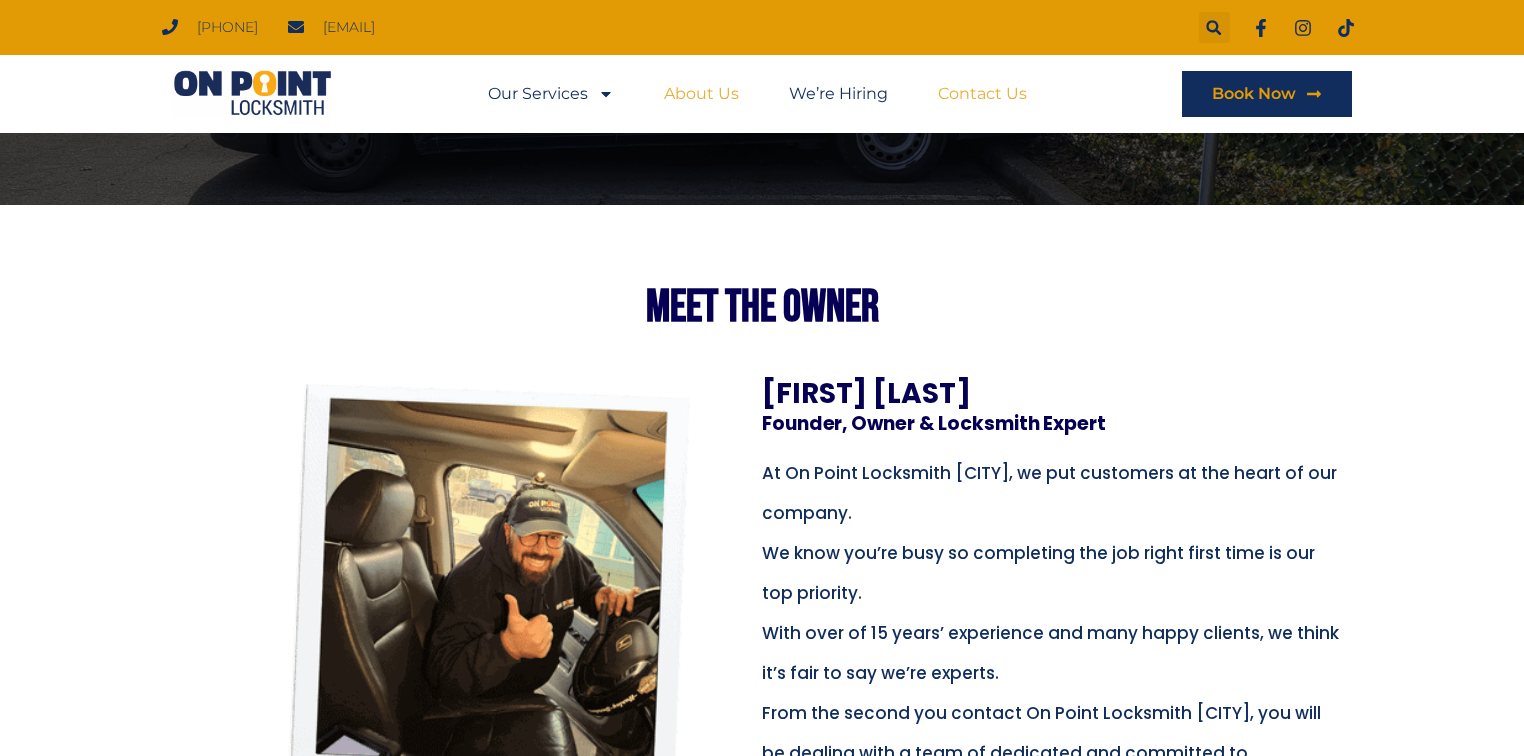 click on "Contact Us" 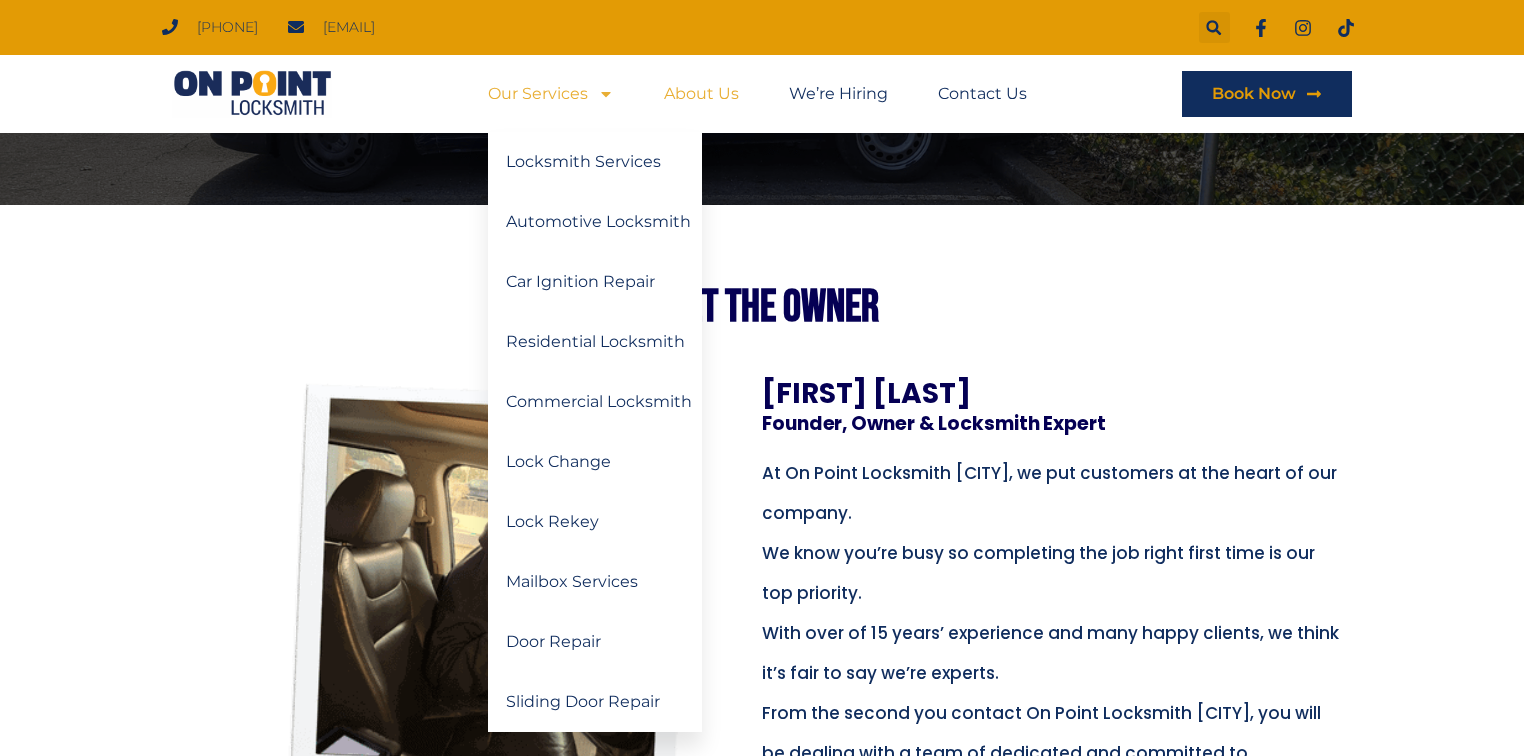 click on "Our Services" 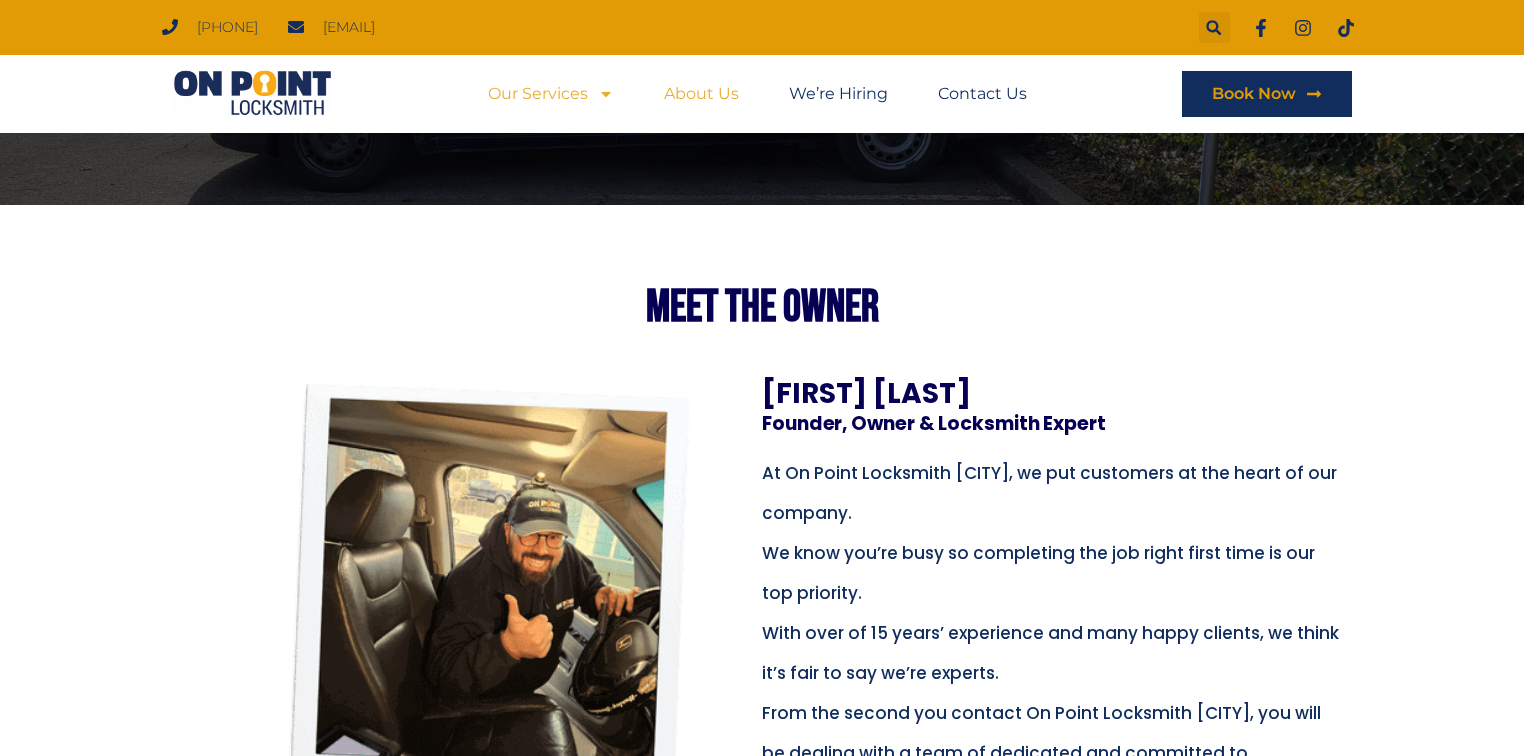 click on "Our Services" 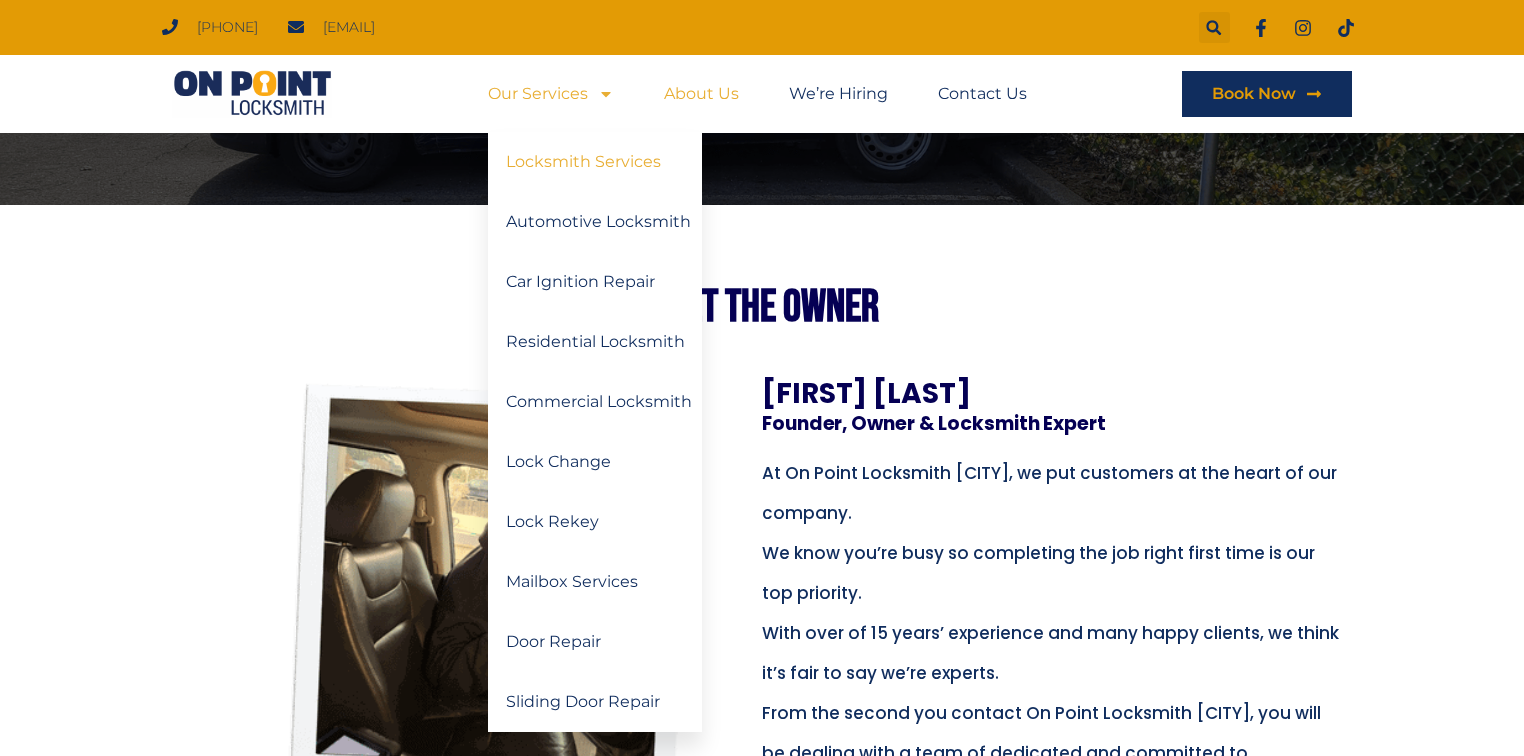 click on "Locksmith Services" 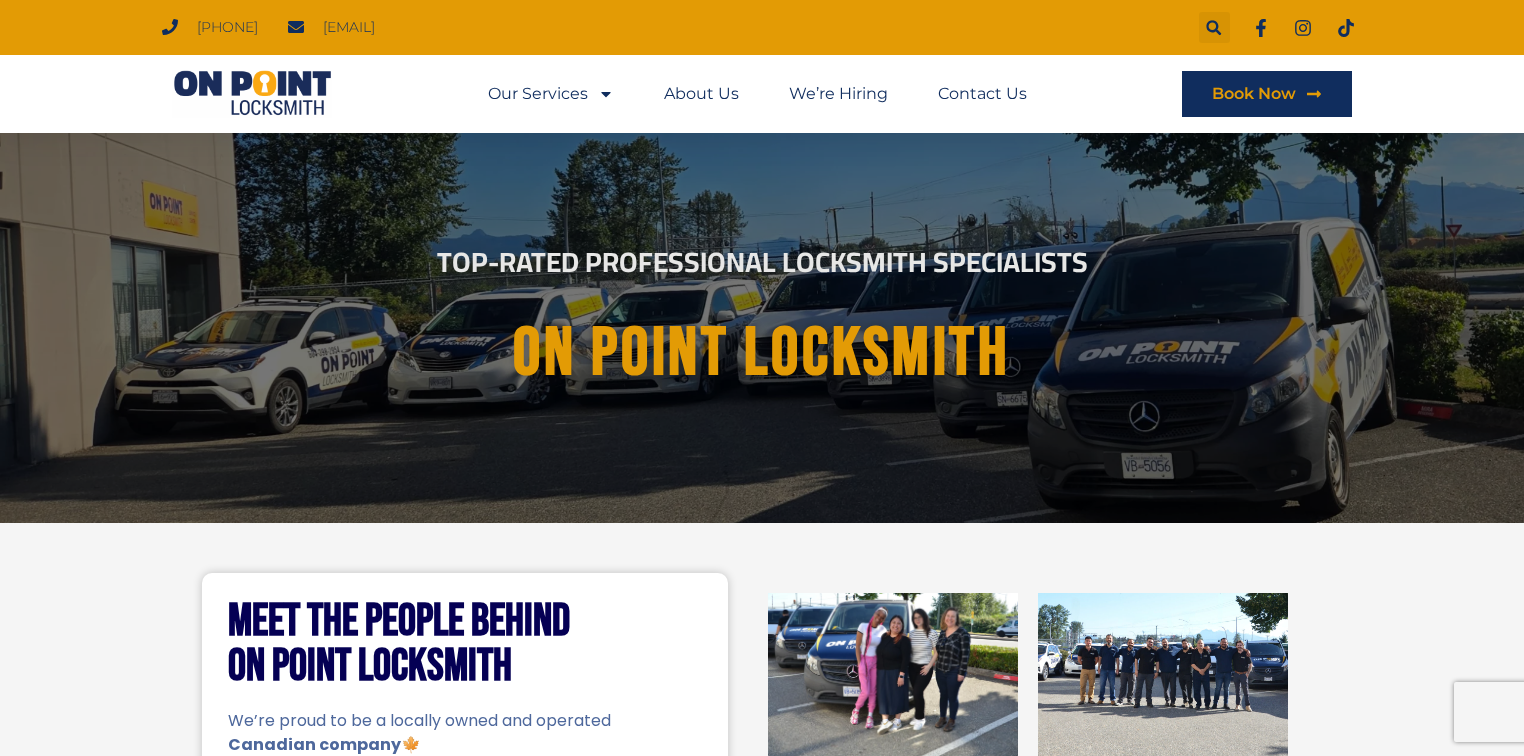 scroll, scrollTop: 0, scrollLeft: 0, axis: both 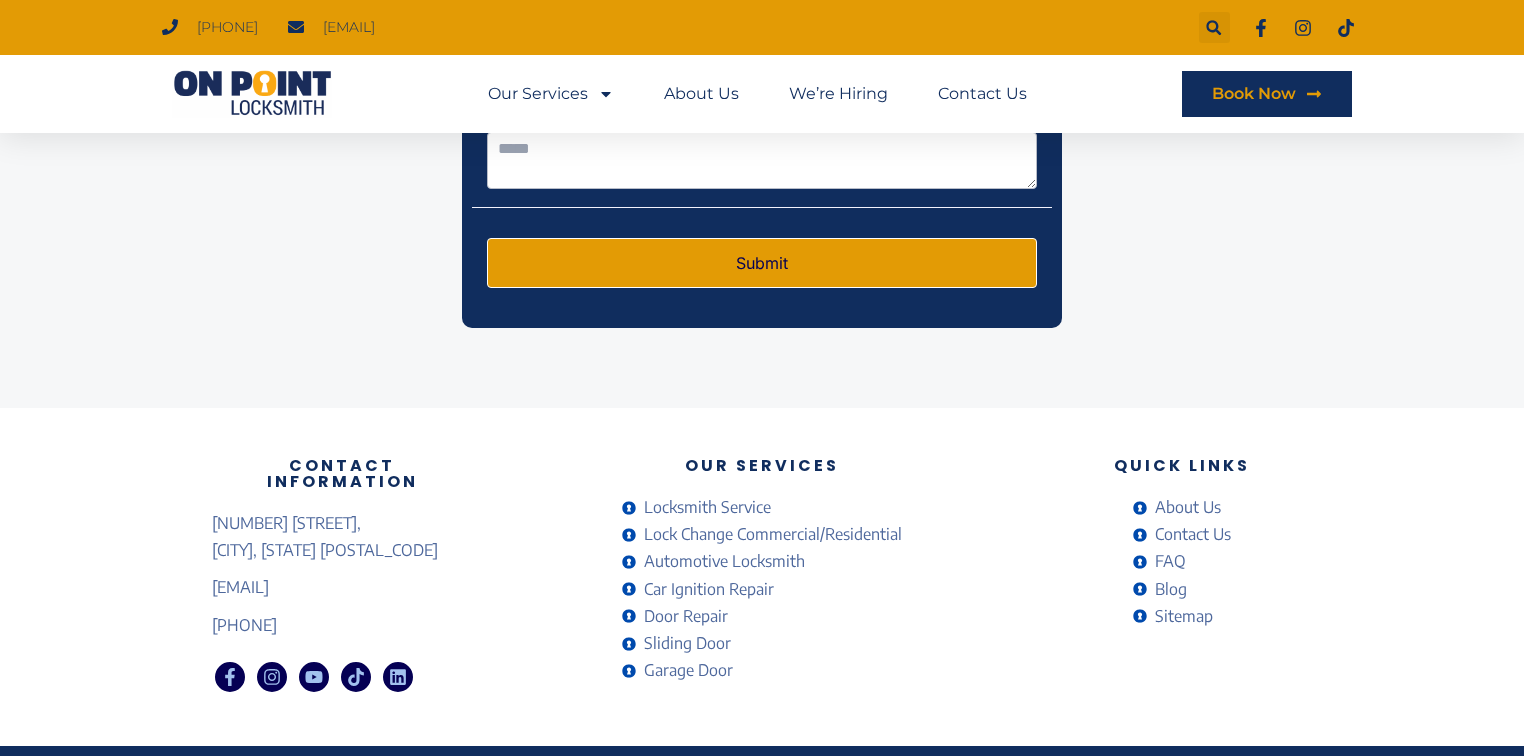 click on "FAQ" at bounding box center [1168, 561] 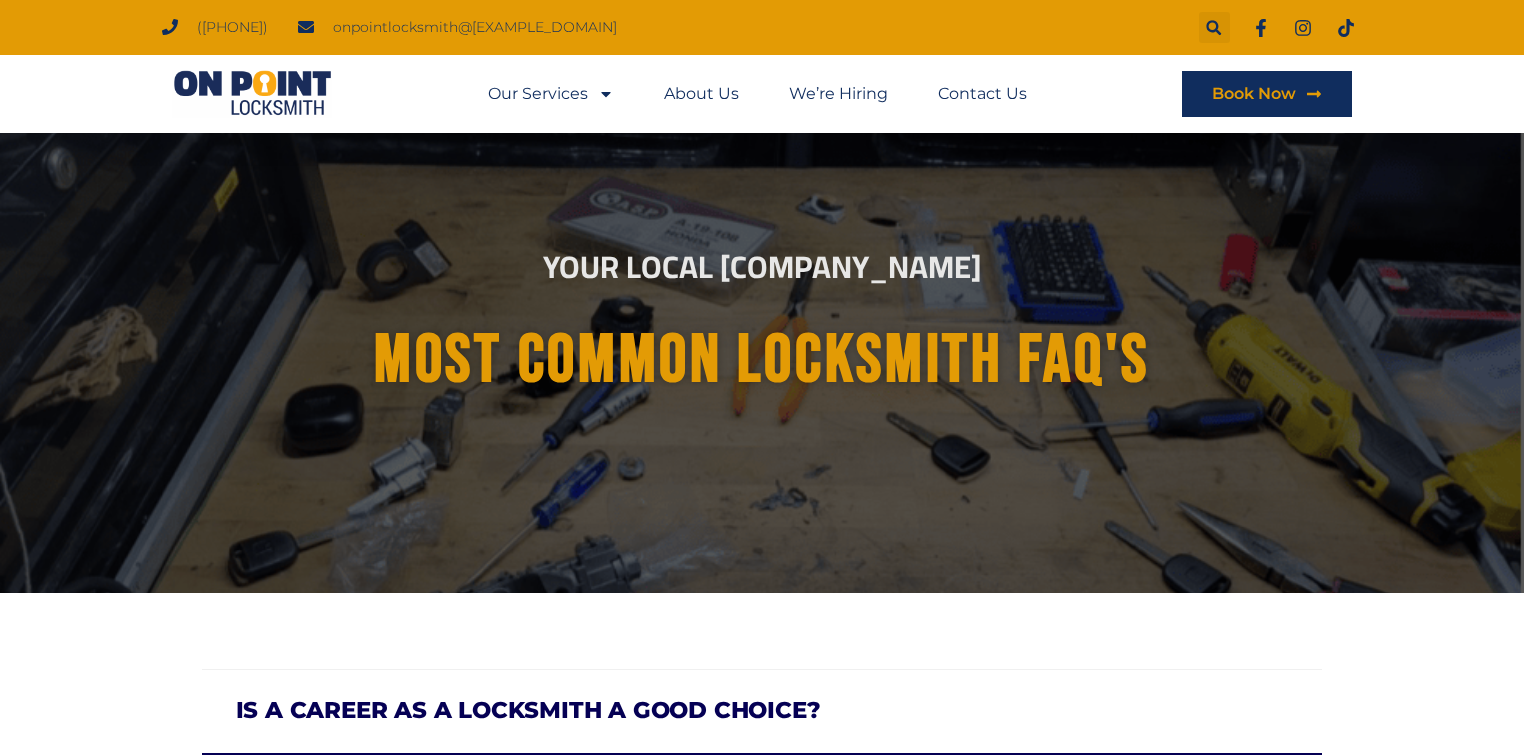 scroll, scrollTop: 0, scrollLeft: 0, axis: both 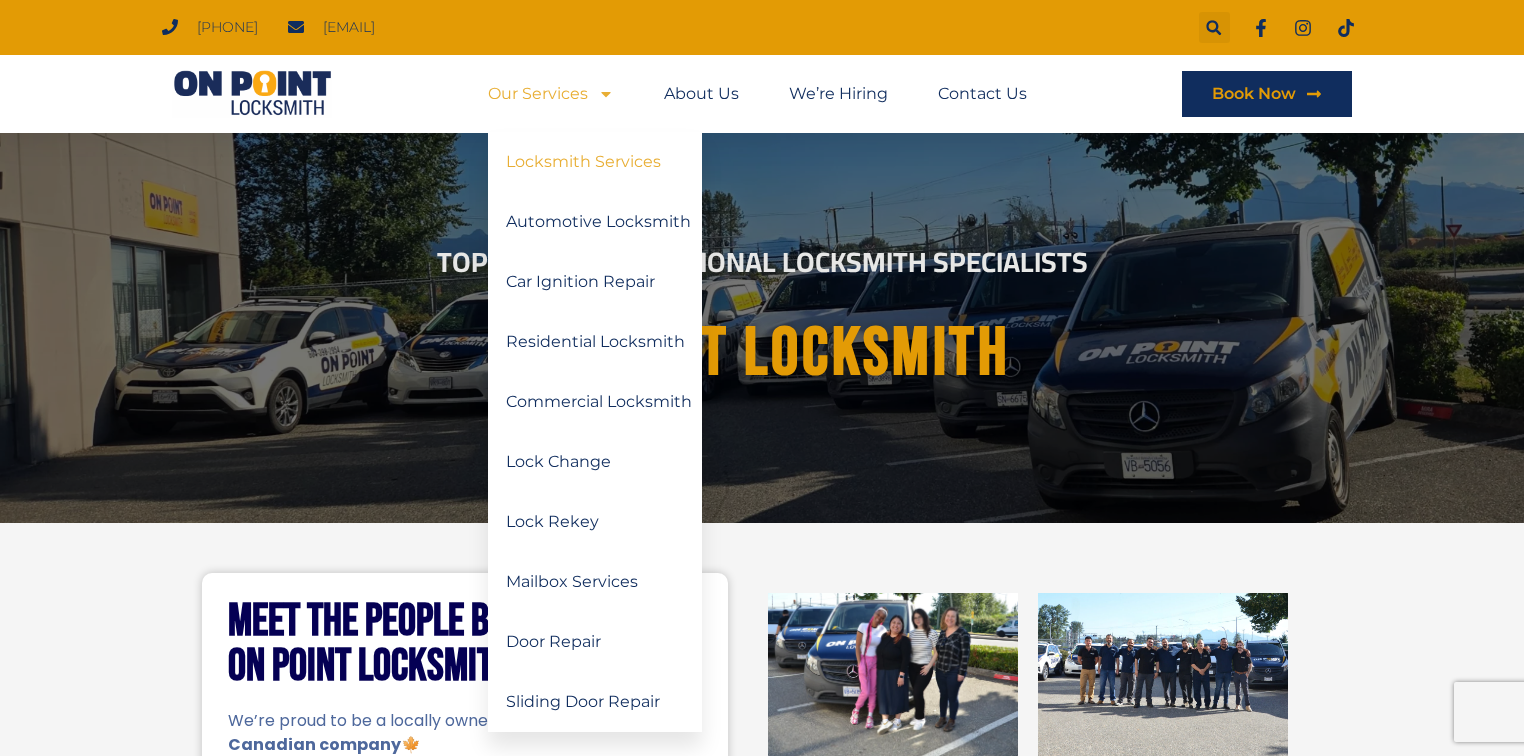 click on "Locksmith Services" 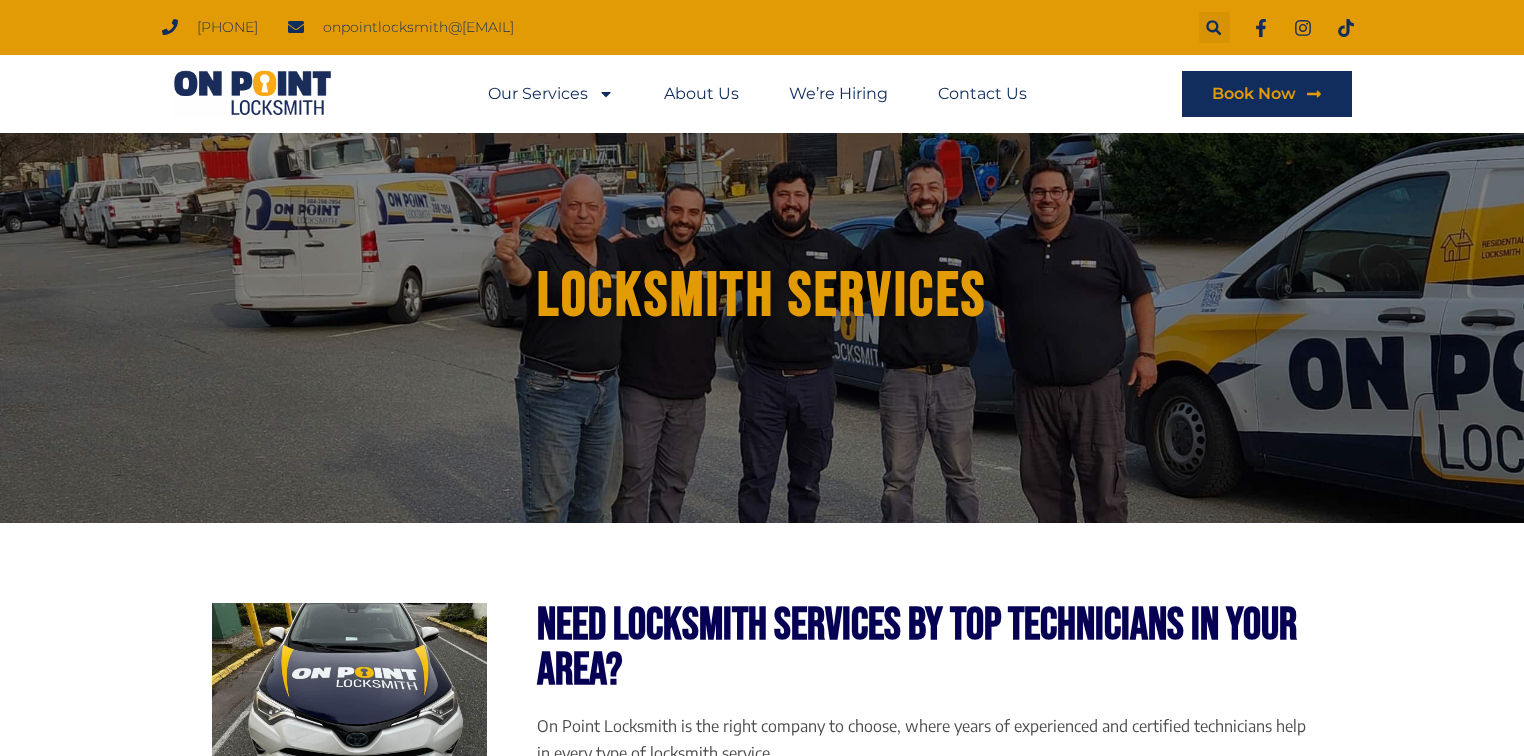 scroll, scrollTop: 661, scrollLeft: 0, axis: vertical 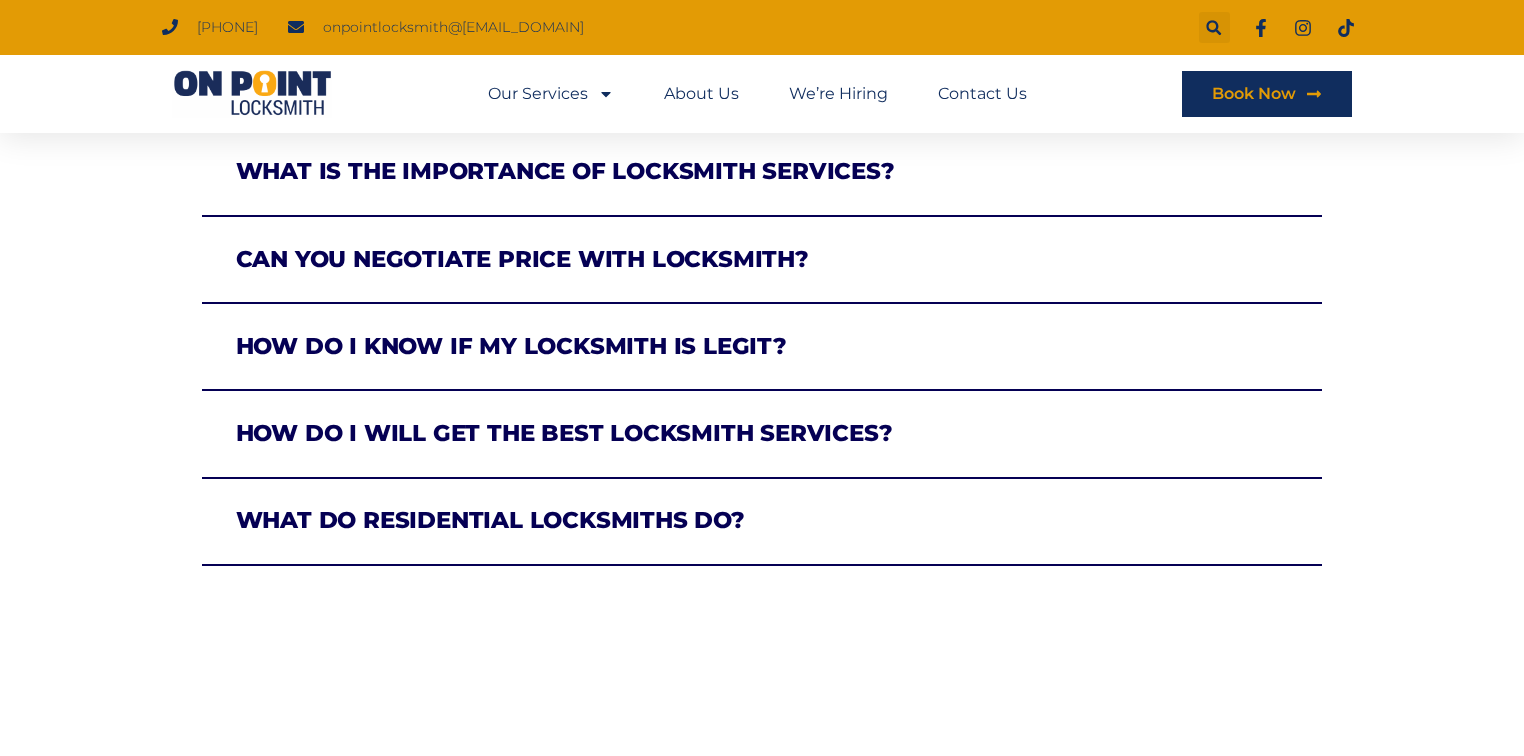 click on "How do I will get the best locksmith services?" at bounding box center (564, 433) 